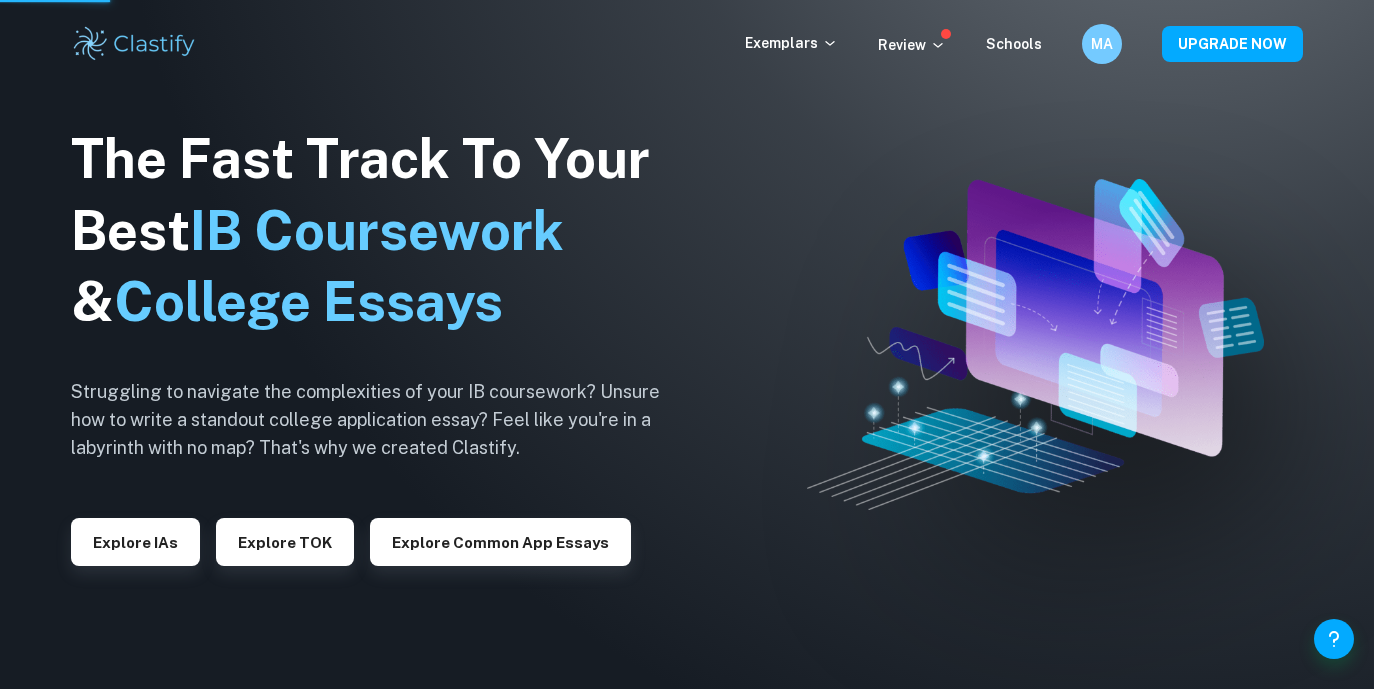 scroll, scrollTop: 0, scrollLeft: 0, axis: both 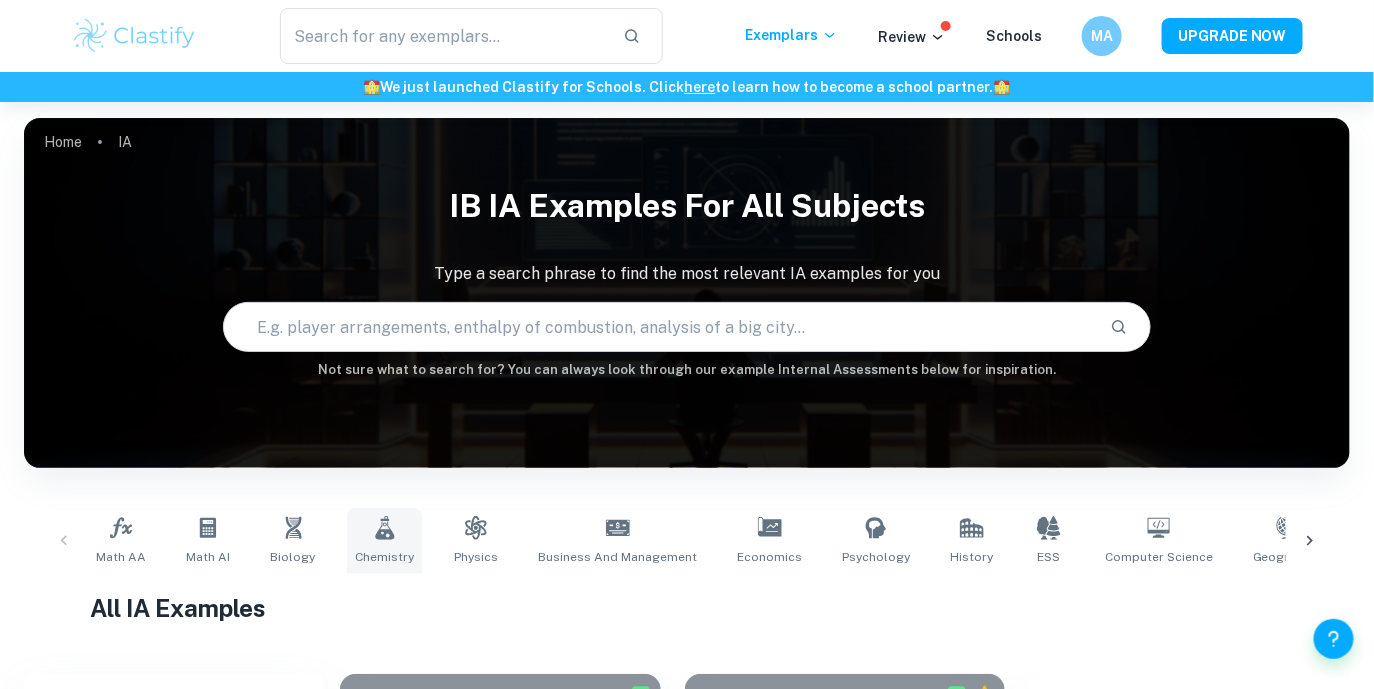 click on "Chemistry" at bounding box center (384, 557) 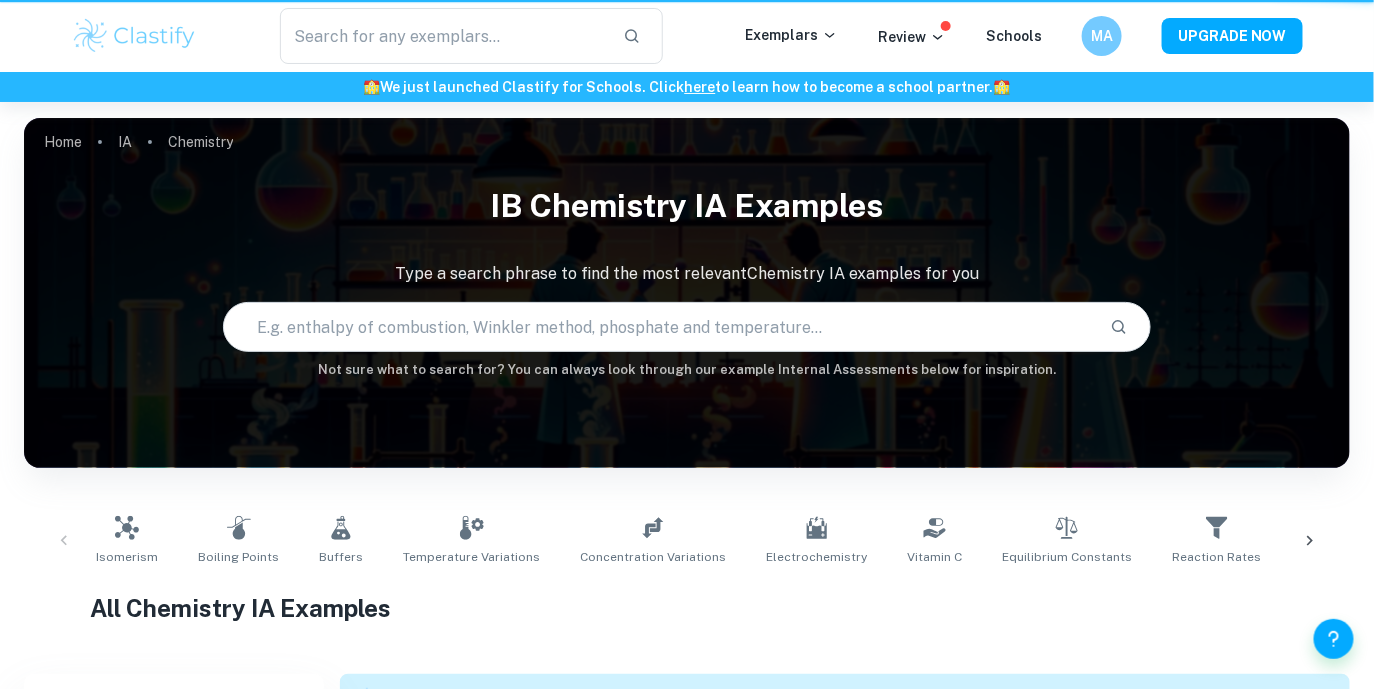 scroll, scrollTop: 429, scrollLeft: 0, axis: vertical 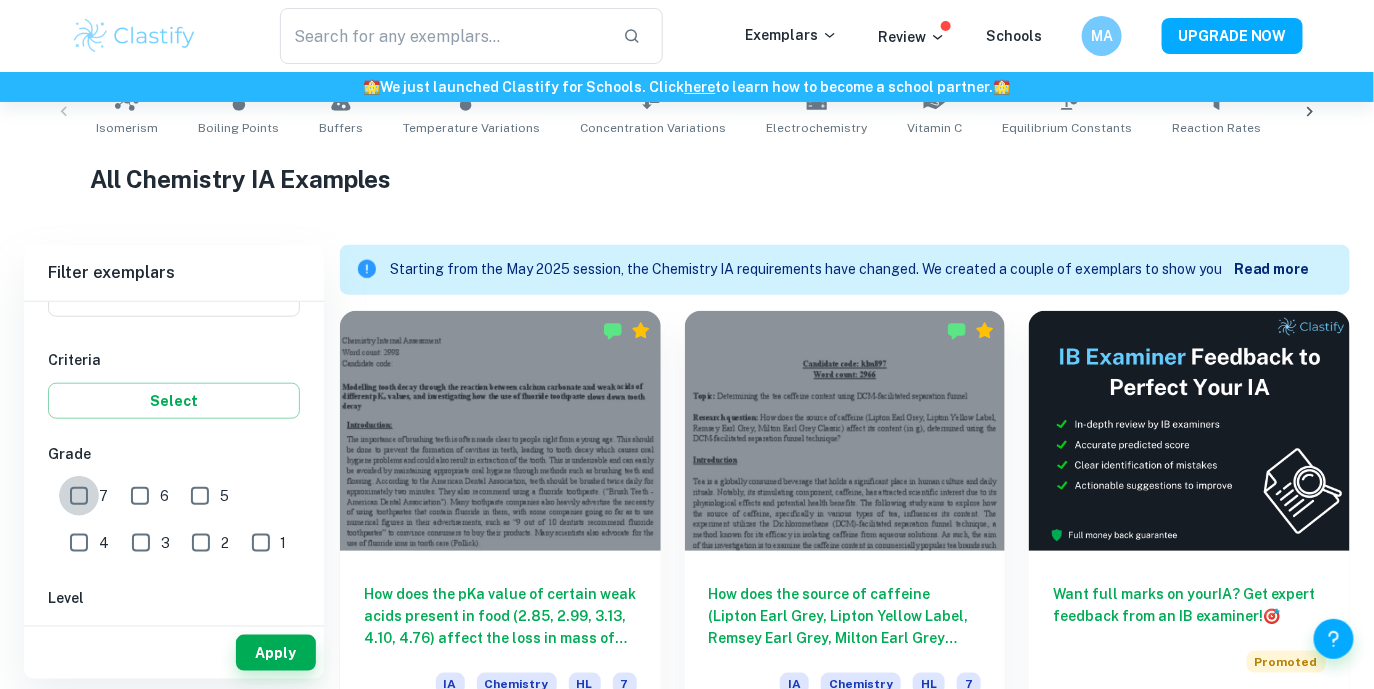 click on "7" at bounding box center (79, 496) 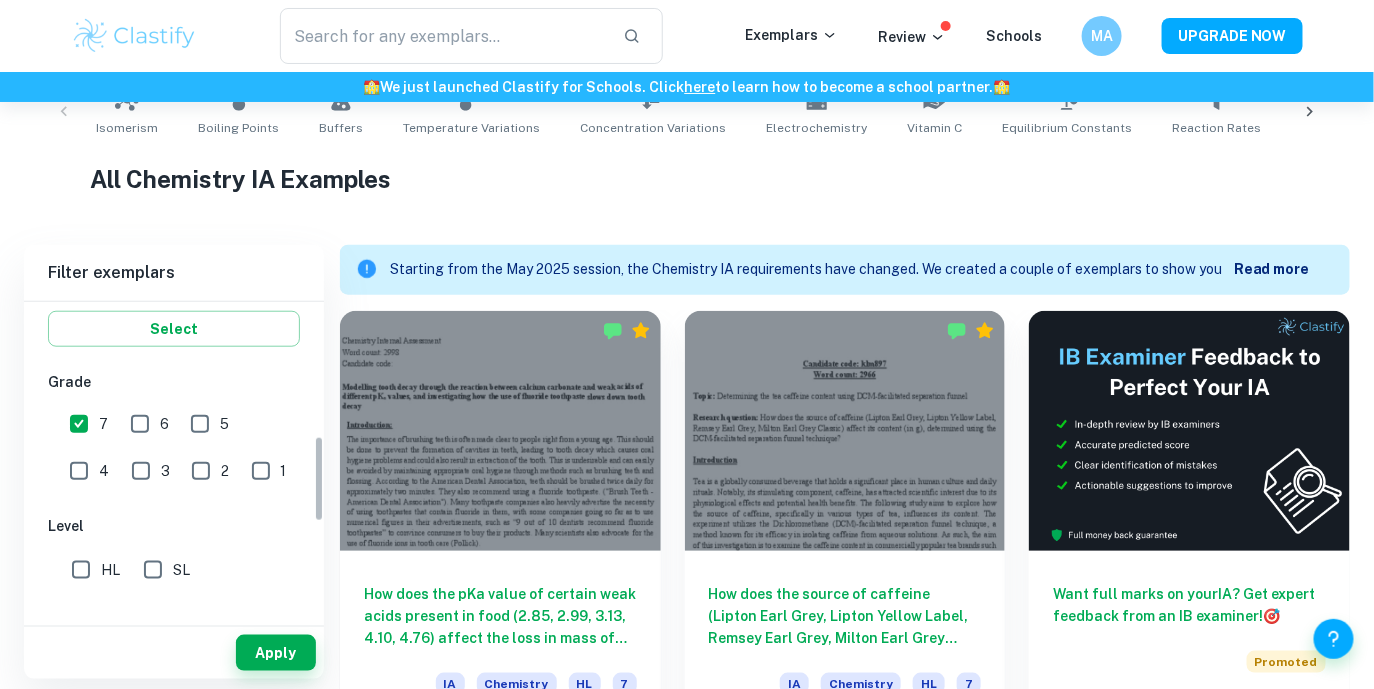 scroll, scrollTop: 506, scrollLeft: 0, axis: vertical 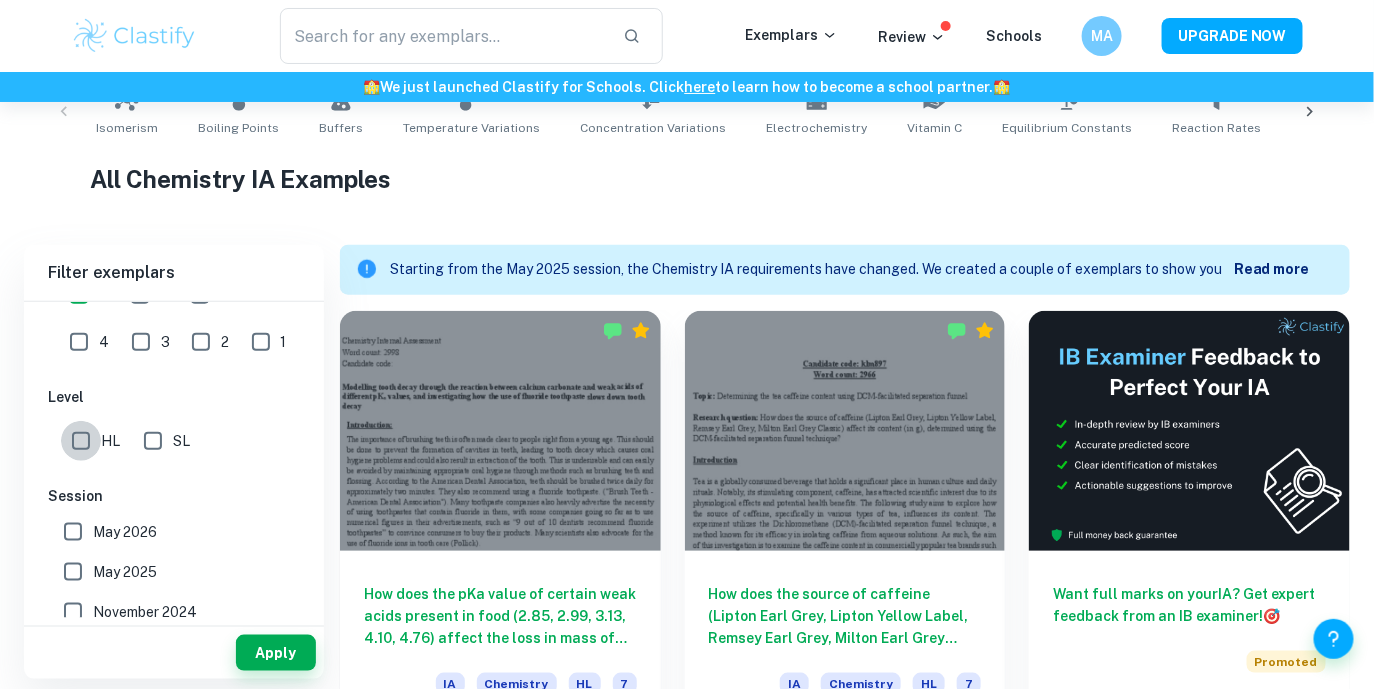 click on "HL" at bounding box center (81, 441) 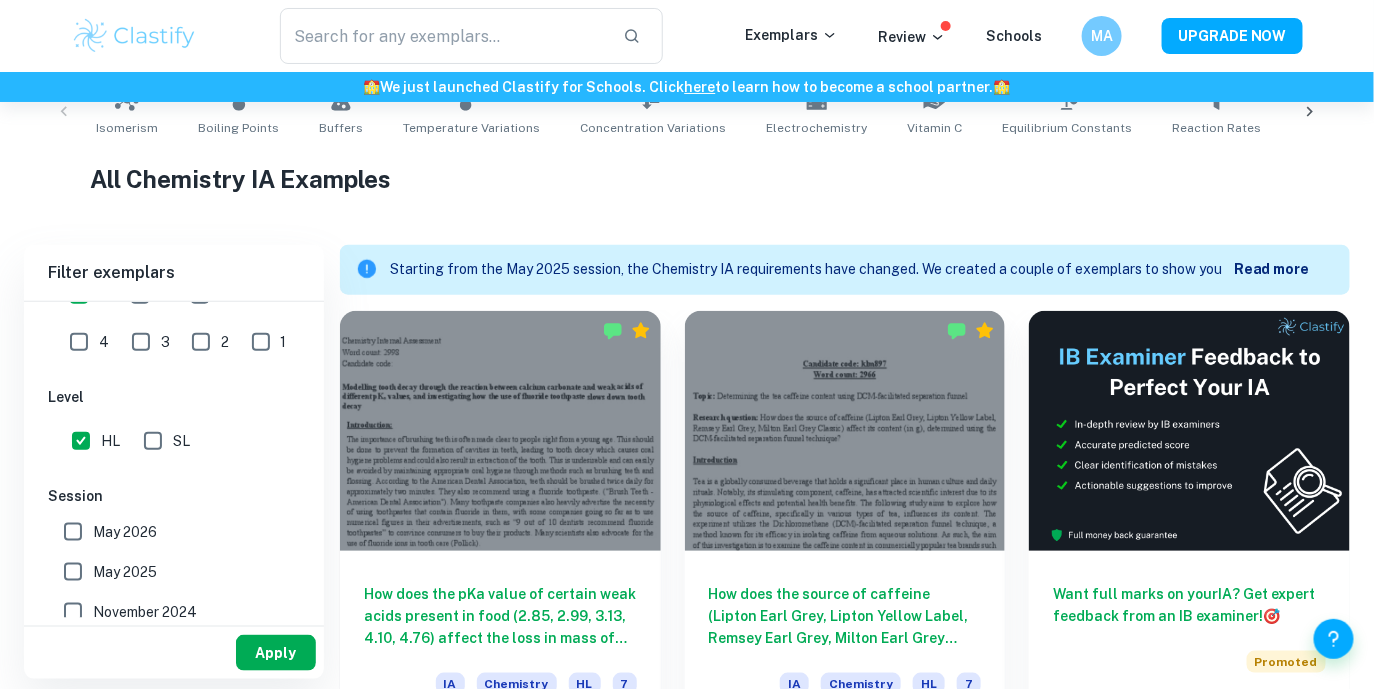 click on "Apply" at bounding box center (276, 653) 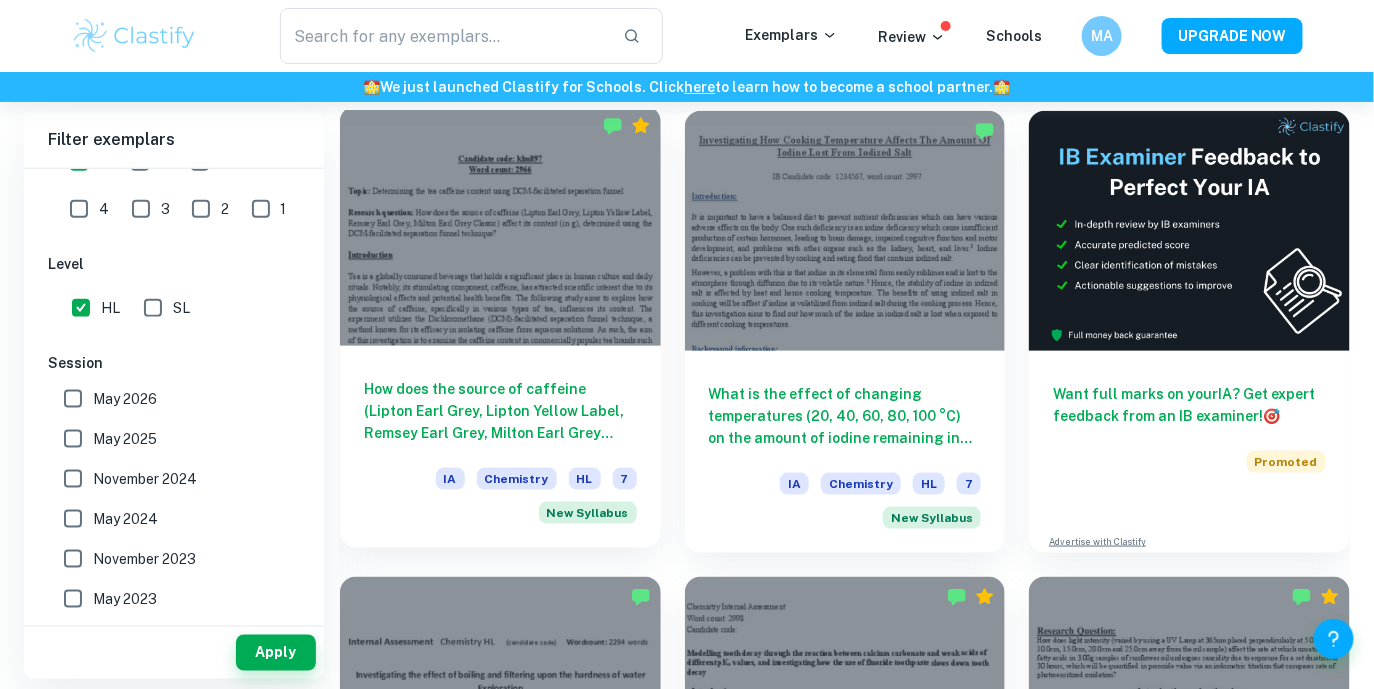 scroll, scrollTop: 638, scrollLeft: 0, axis: vertical 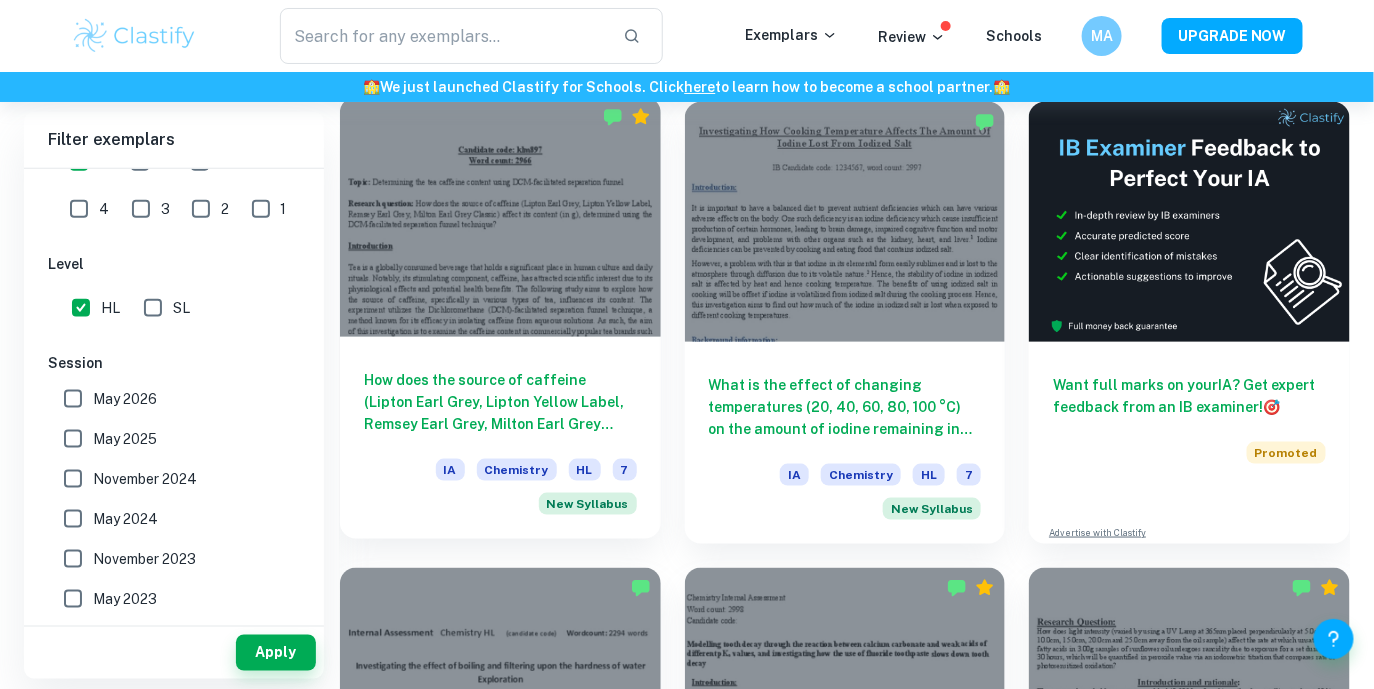 click on "How does the source of caffeine (Lipton Earl Grey, Lipton Yellow Label, Remsey Earl Grey, Milton Earl Grey Classic) affect its content (in g), determined using the DCM-facilitated separation funnel technique?" at bounding box center [500, 402] 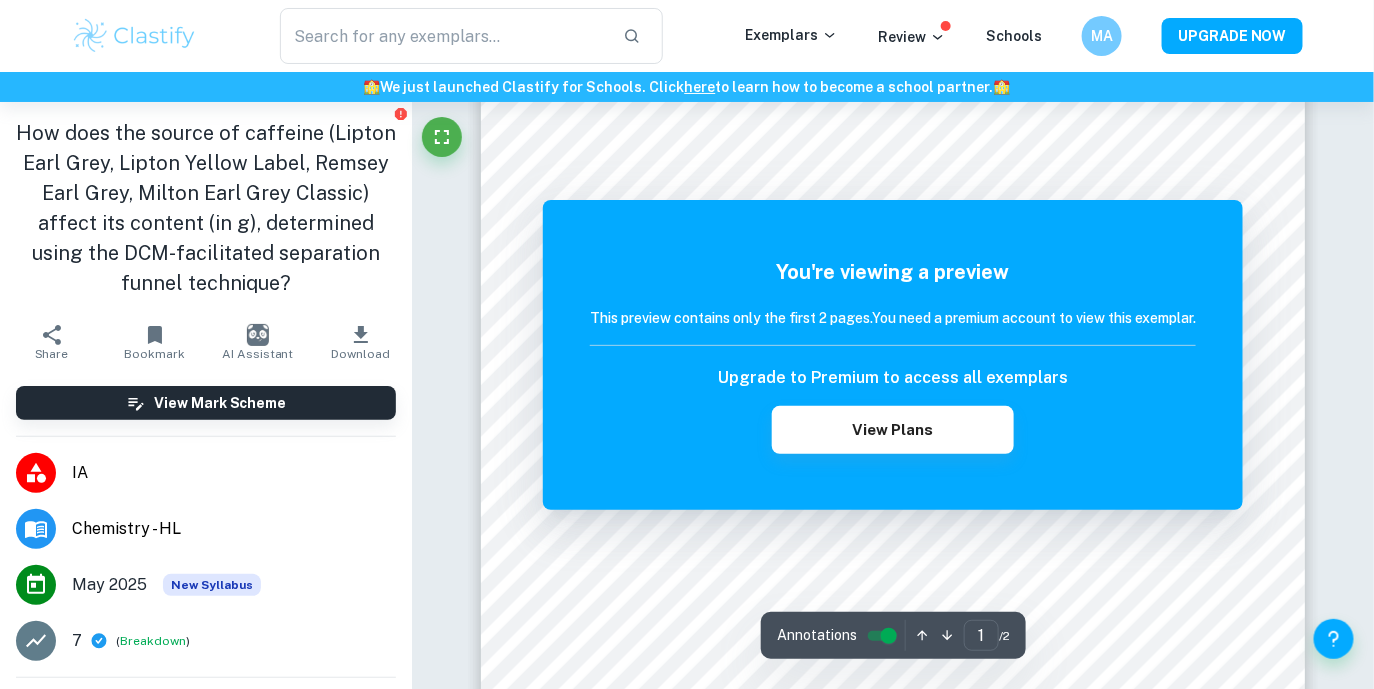 scroll, scrollTop: 662, scrollLeft: 0, axis: vertical 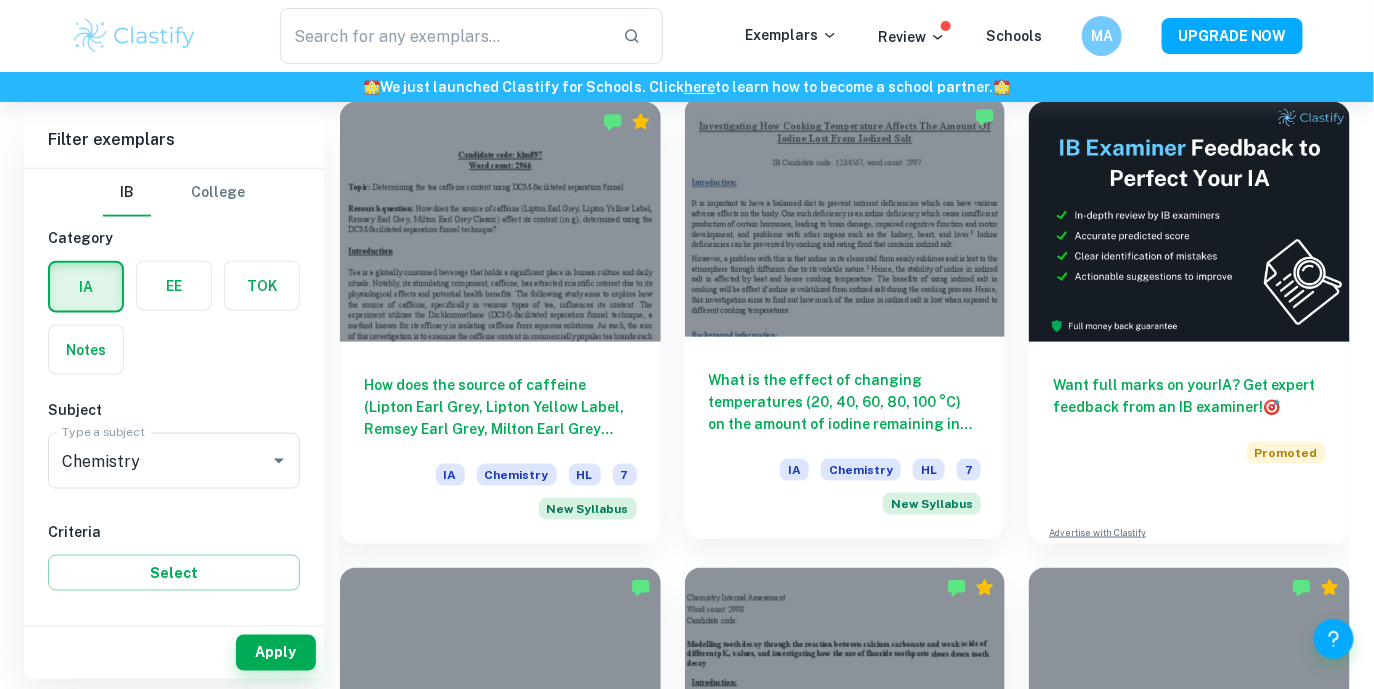 click at bounding box center (845, 217) 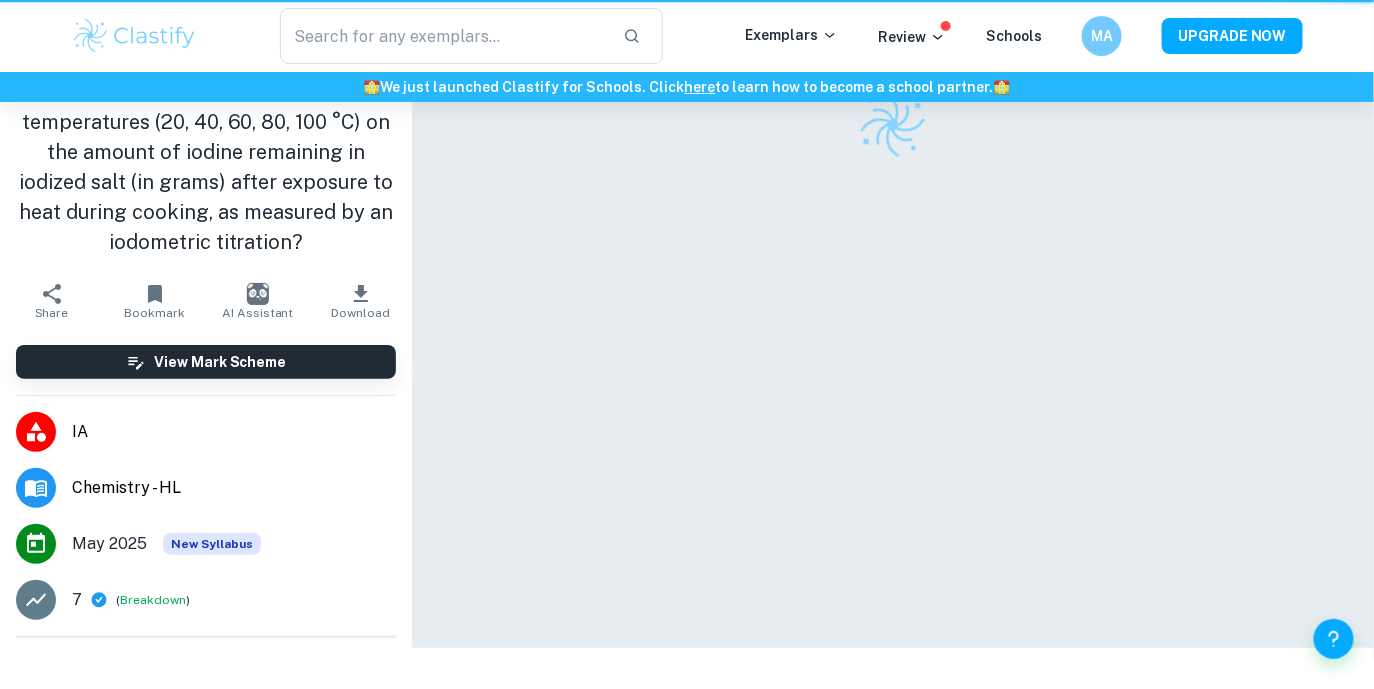 scroll, scrollTop: 0, scrollLeft: 0, axis: both 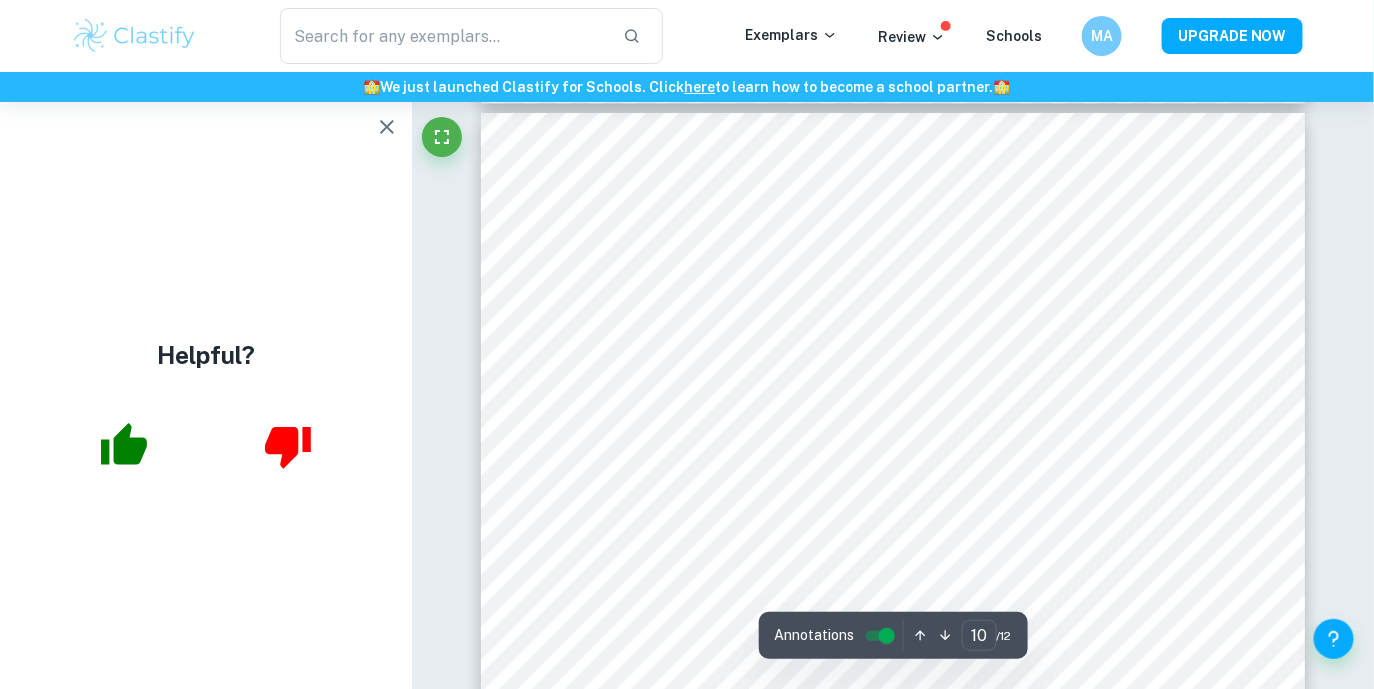 click at bounding box center [387, 127] 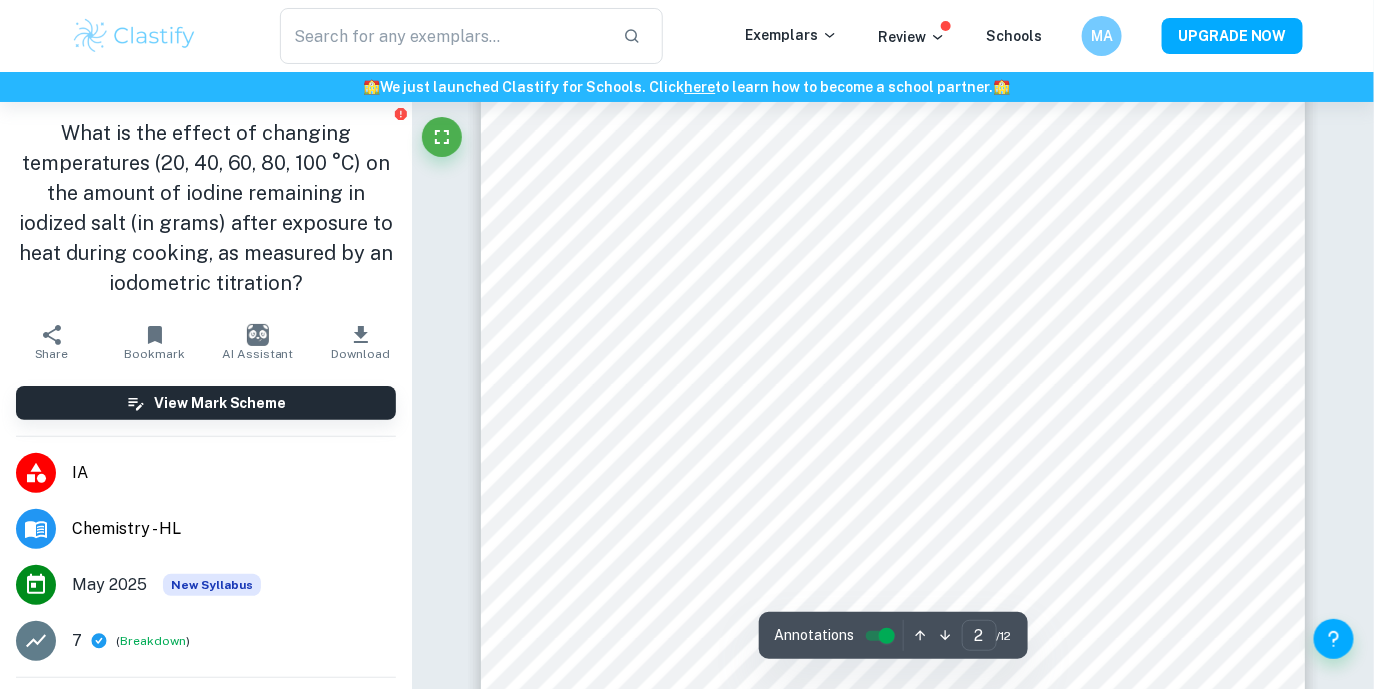 scroll, scrollTop: 1744, scrollLeft: 0, axis: vertical 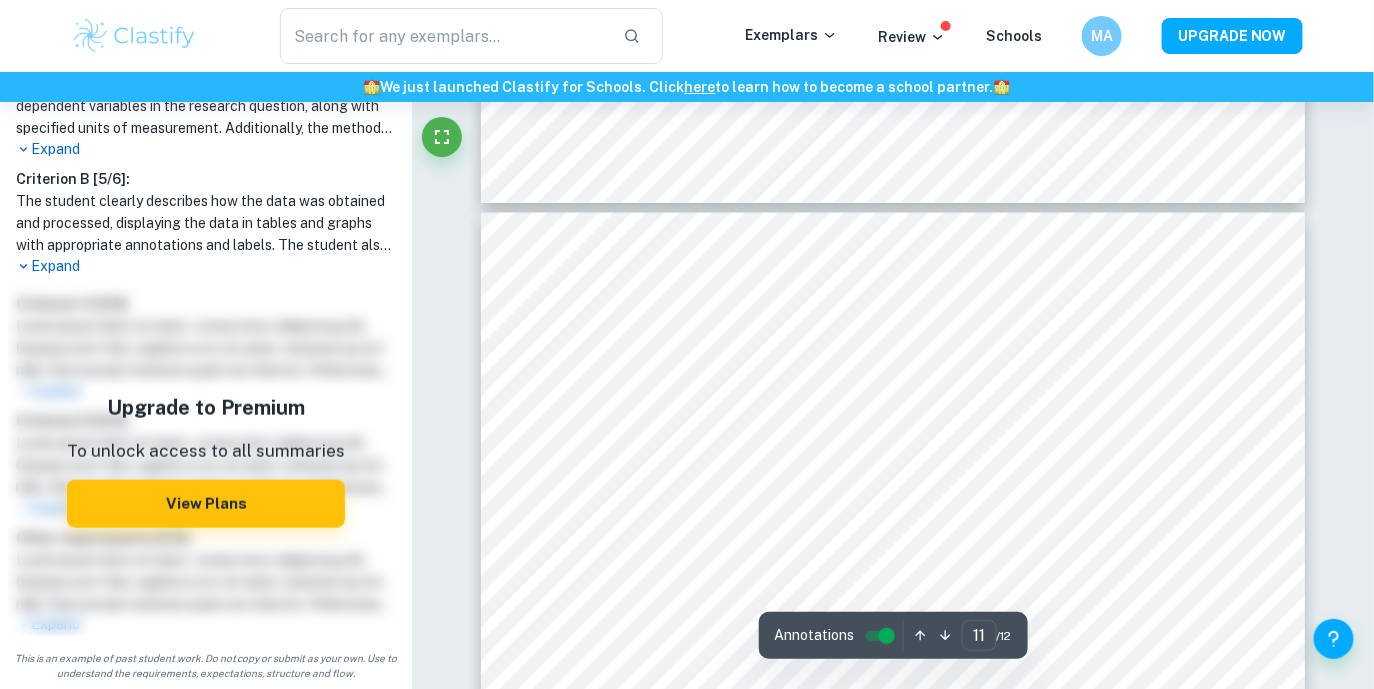 type on "10" 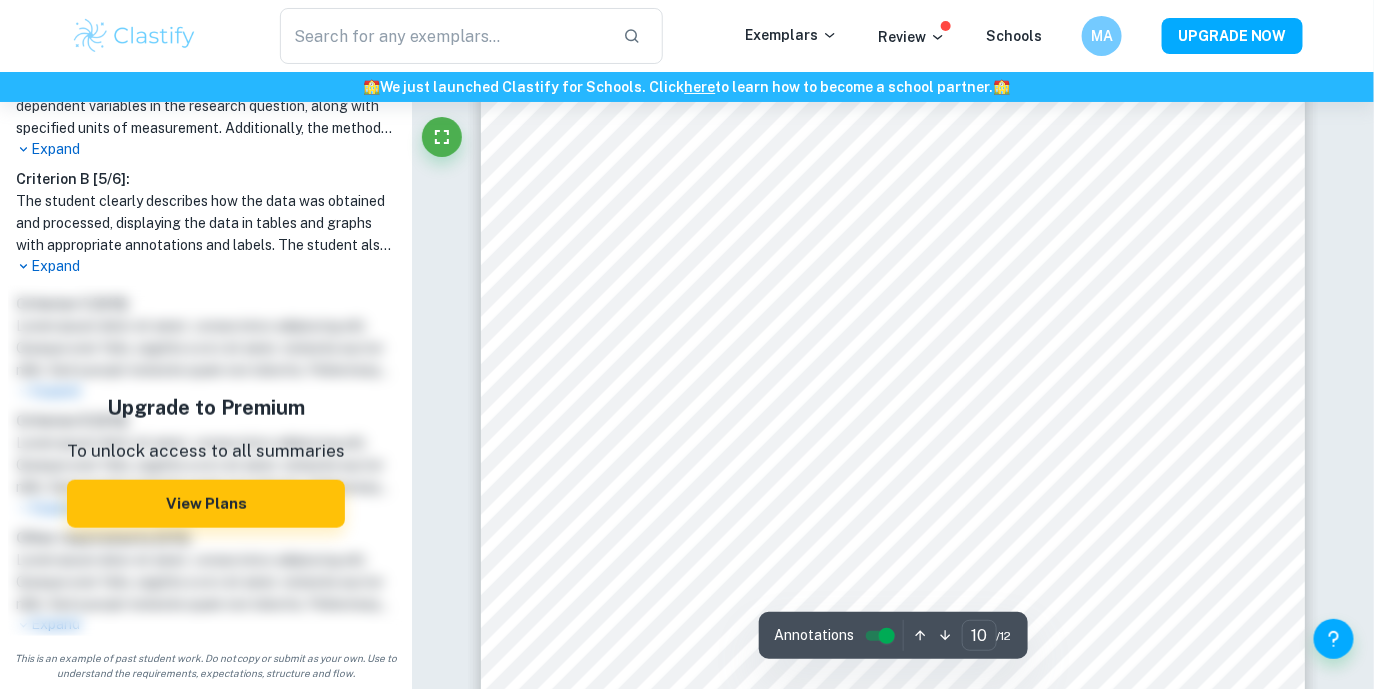 scroll, scrollTop: 10404, scrollLeft: 0, axis: vertical 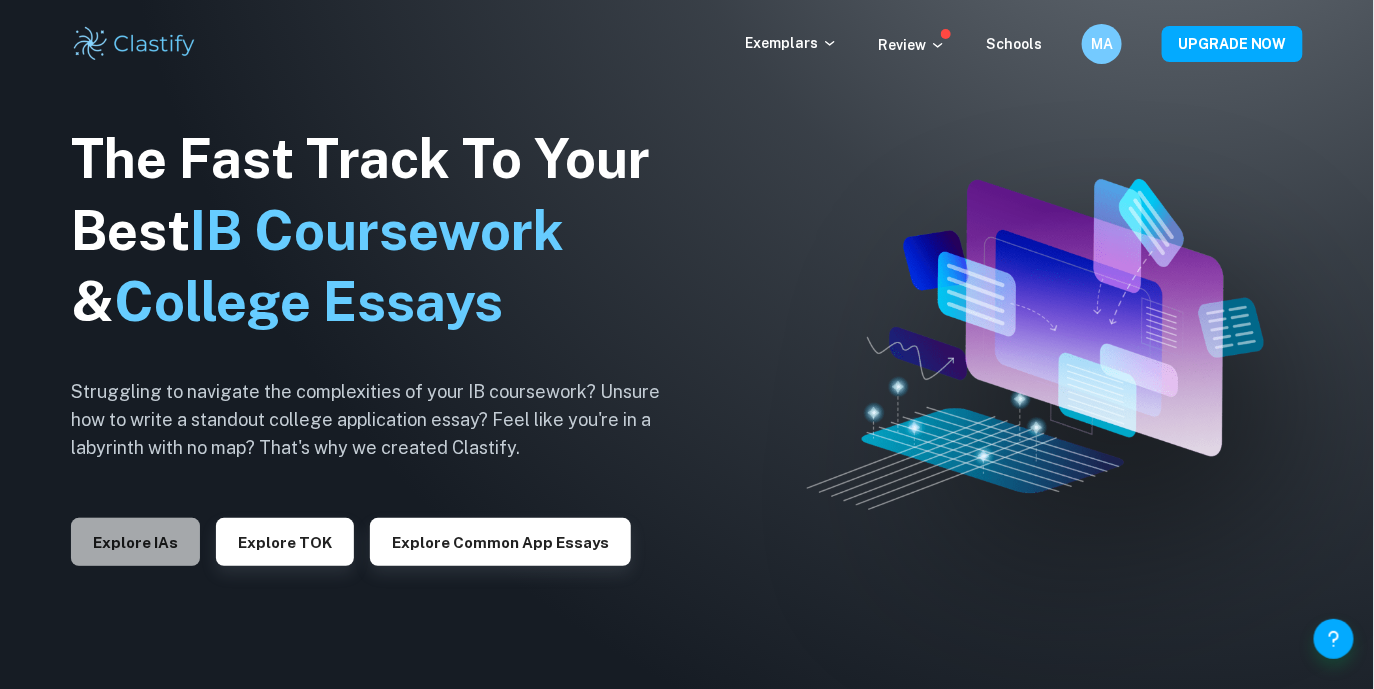 click on "Explore IAs" at bounding box center (135, 542) 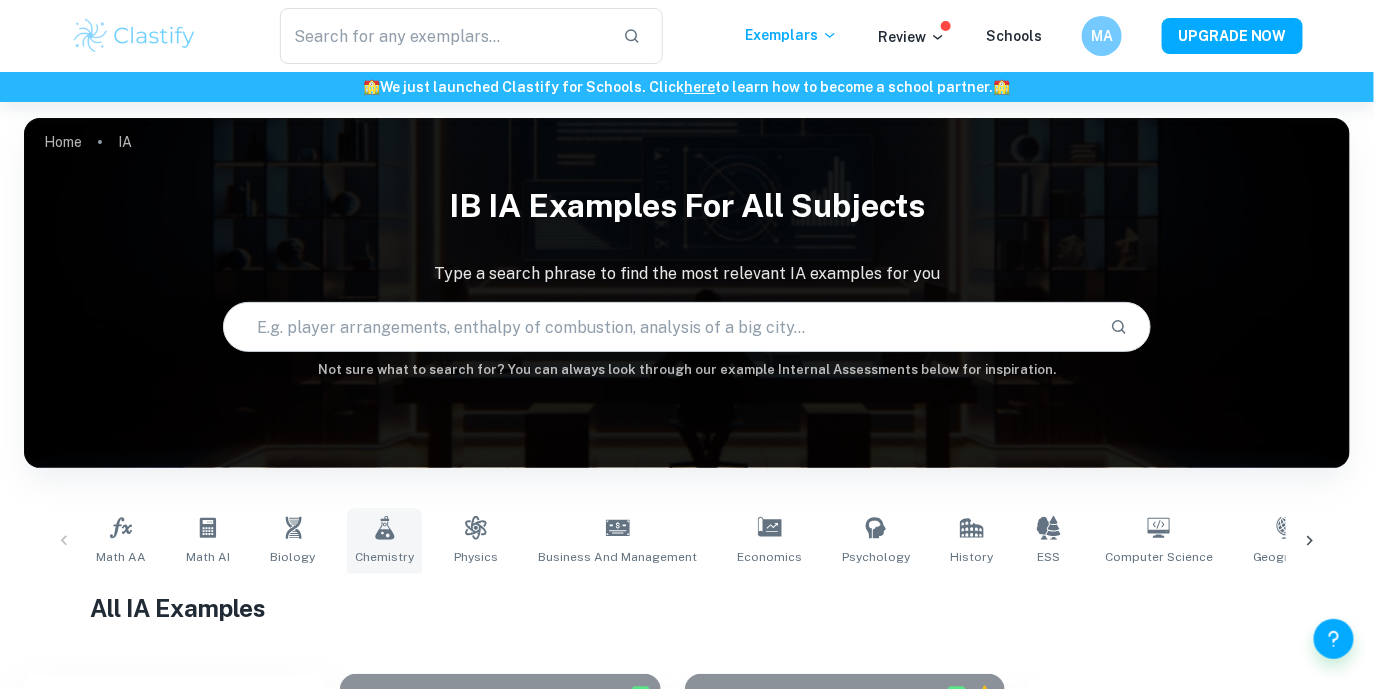 click on "Chemistry" at bounding box center (384, 541) 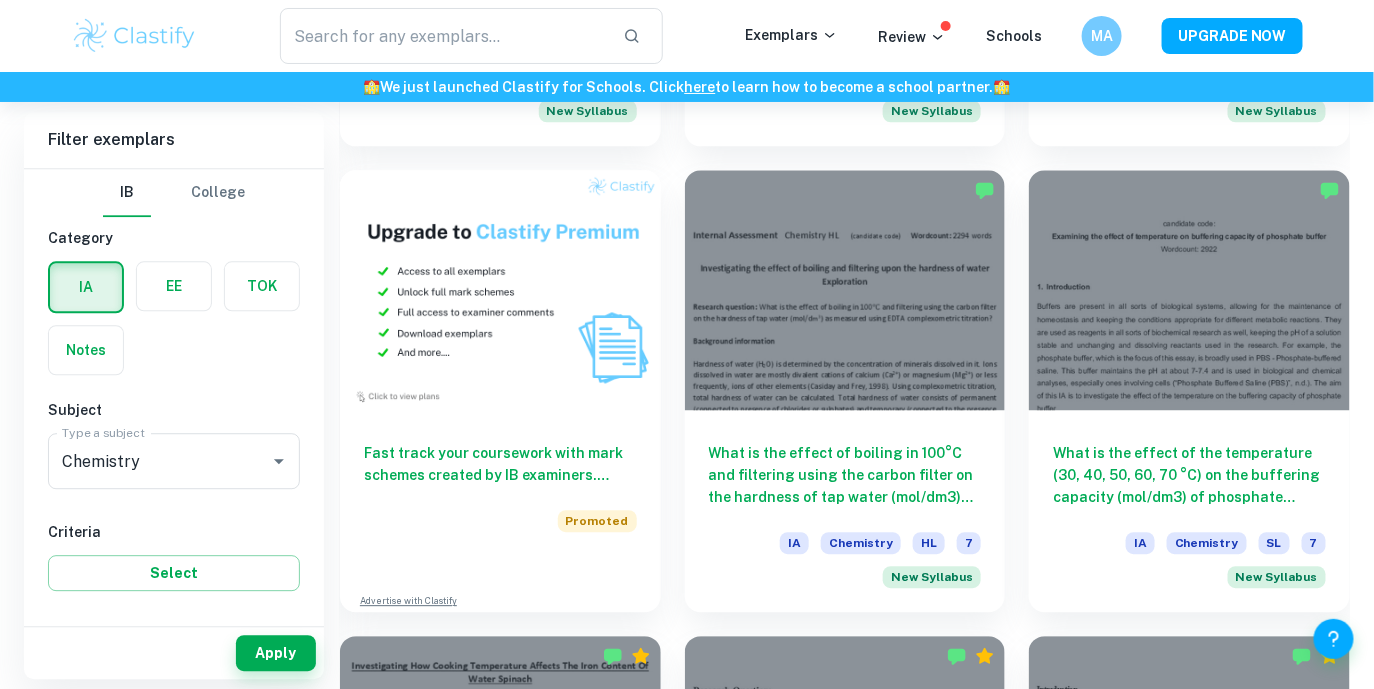 scroll, scrollTop: 1534, scrollLeft: 0, axis: vertical 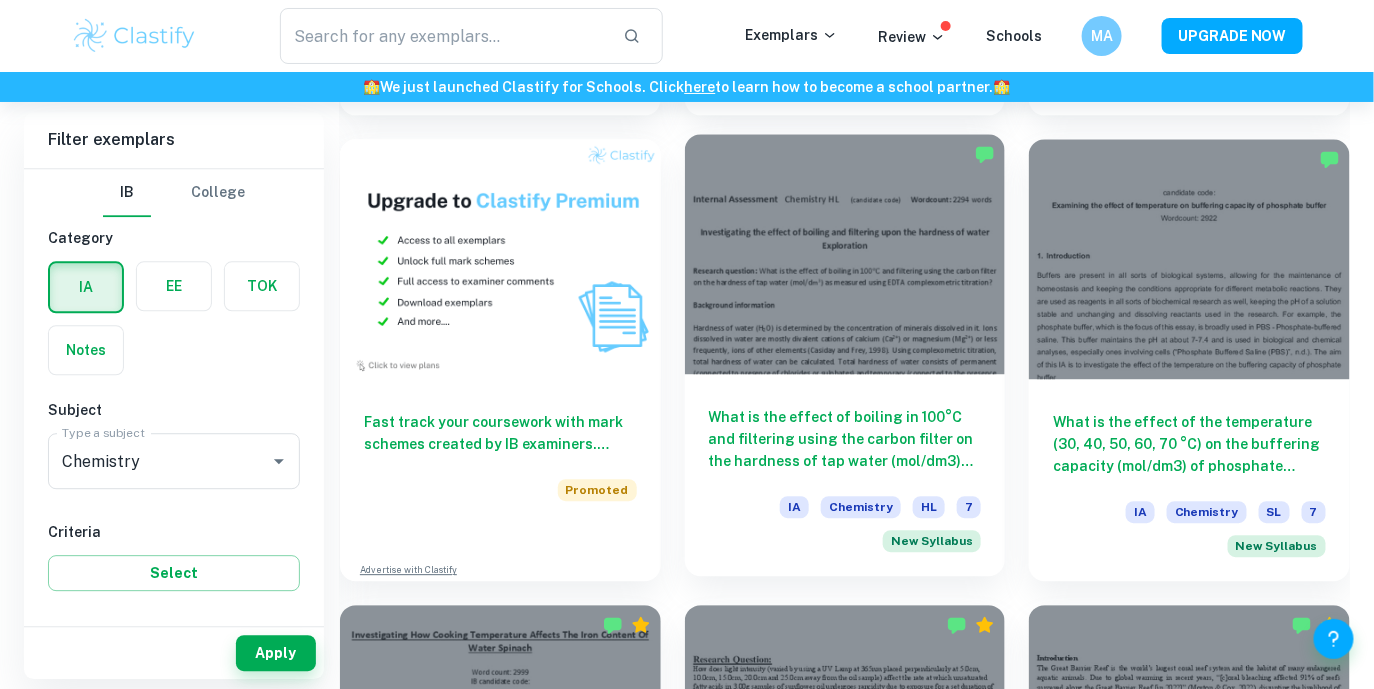 click on "What is the effect of boiling in 100°C and filtering using the carbon filter on the hardness of tap water (mol/dm3) as measured using EDTA complexometric titration?" at bounding box center (845, 439) 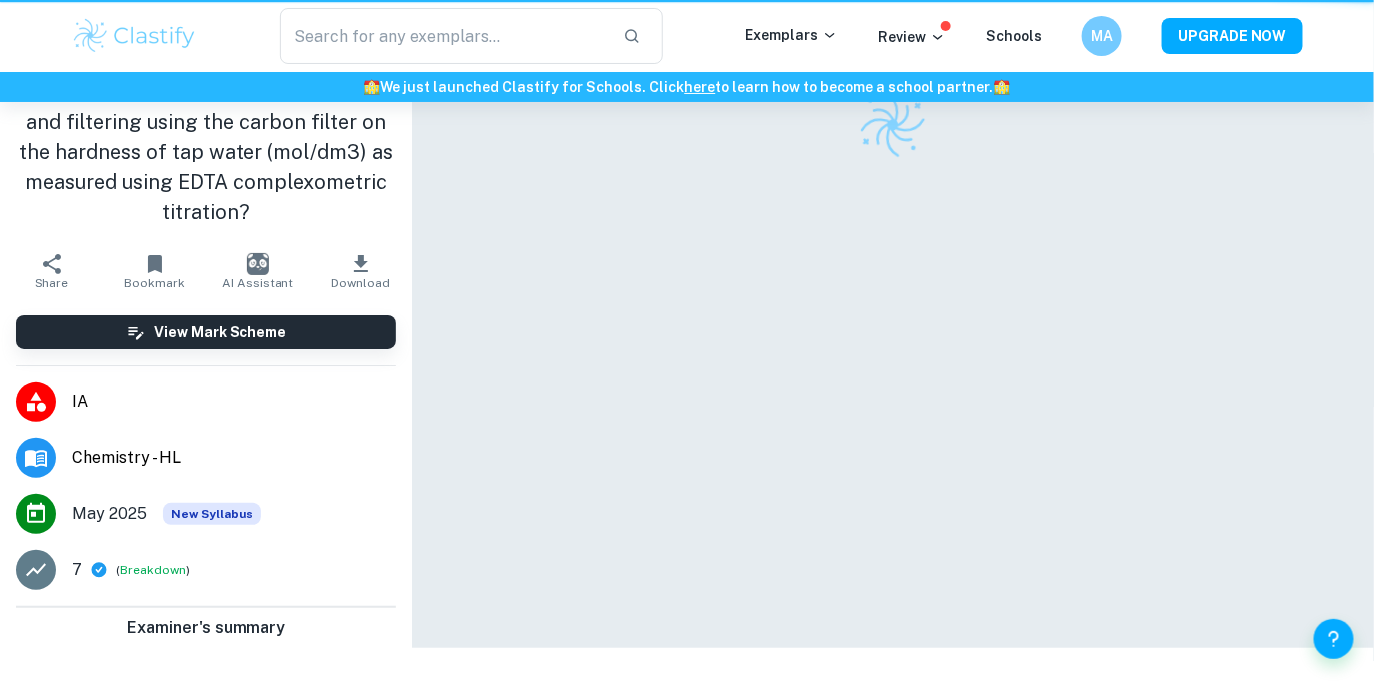 scroll, scrollTop: 0, scrollLeft: 0, axis: both 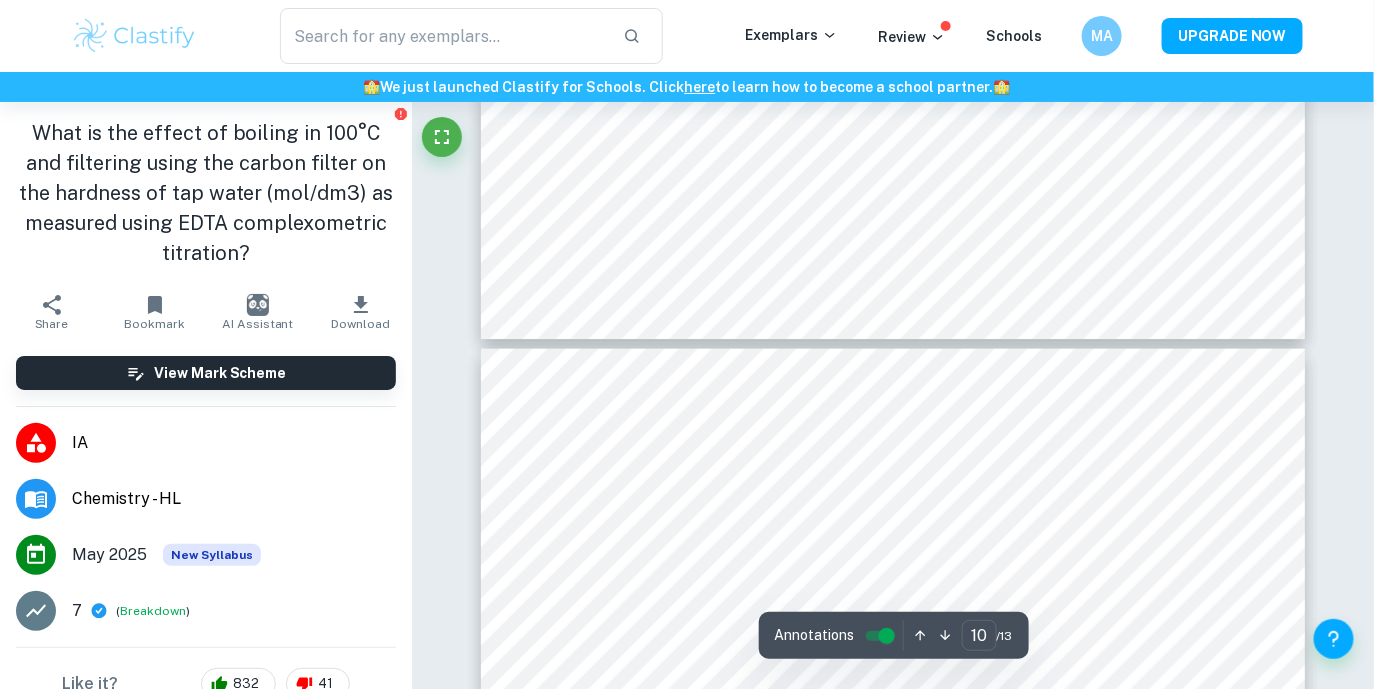 type on "9" 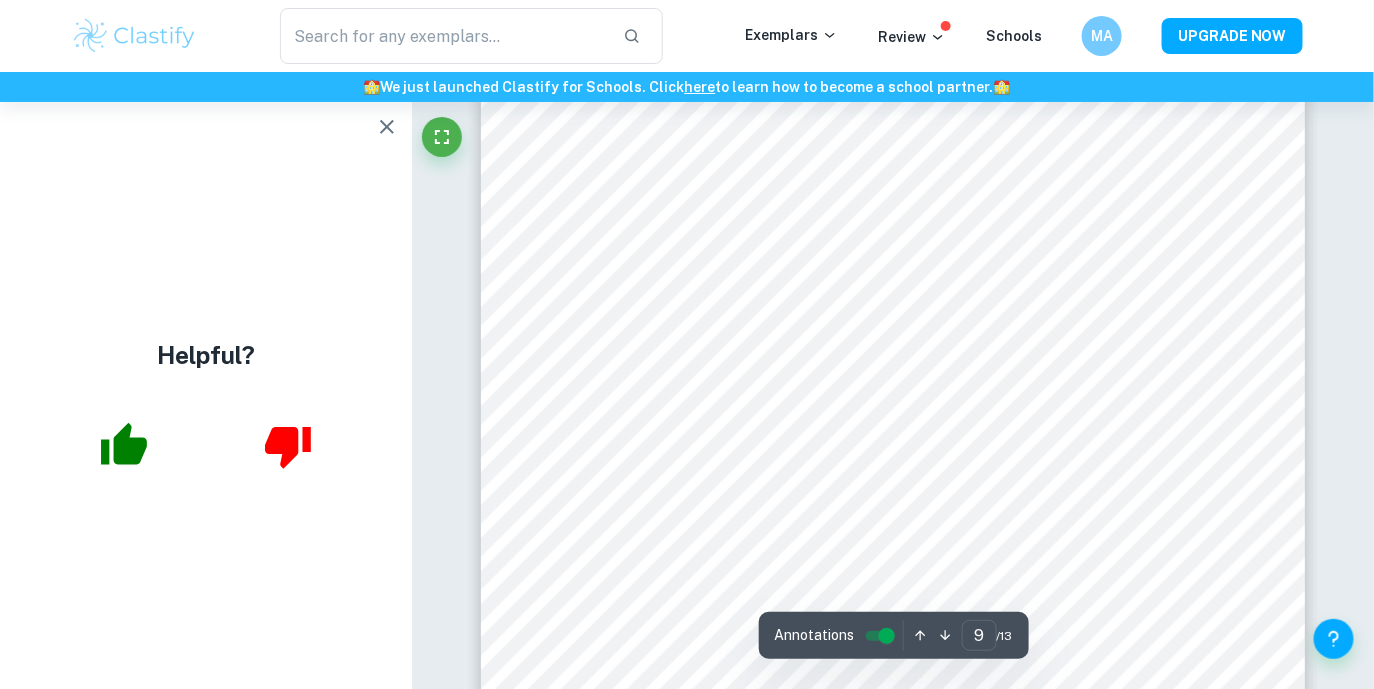 scroll, scrollTop: 10314, scrollLeft: 0, axis: vertical 